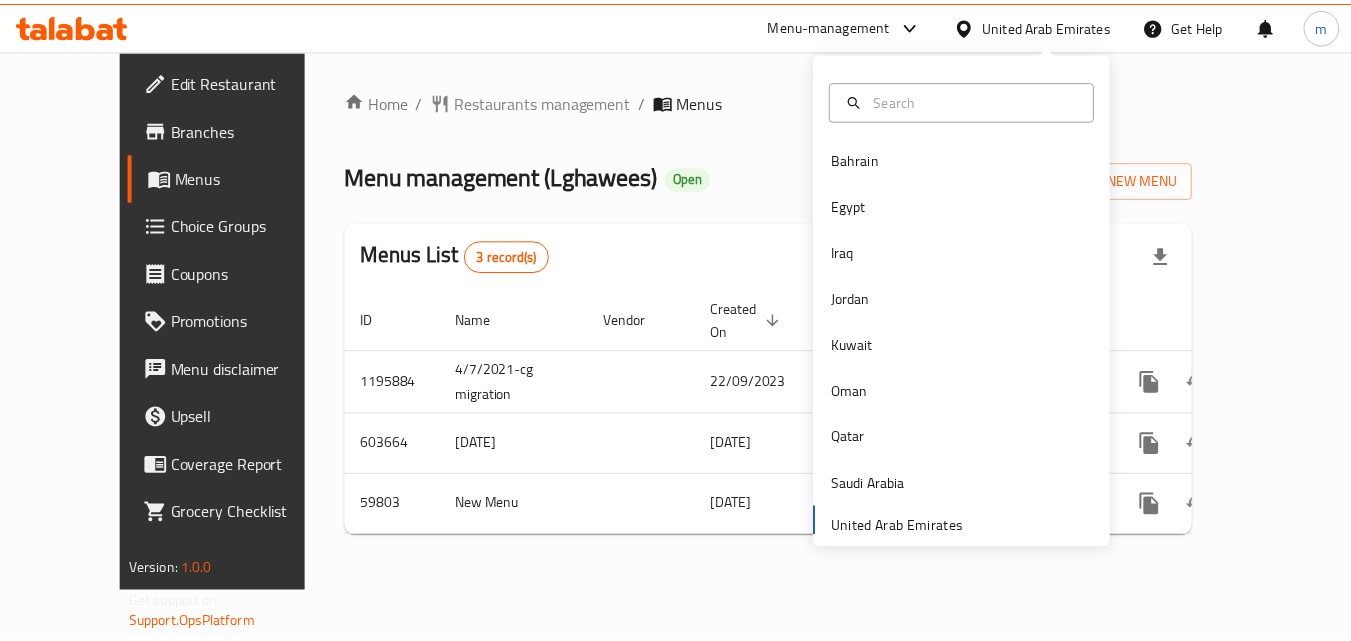 scroll, scrollTop: 0, scrollLeft: 0, axis: both 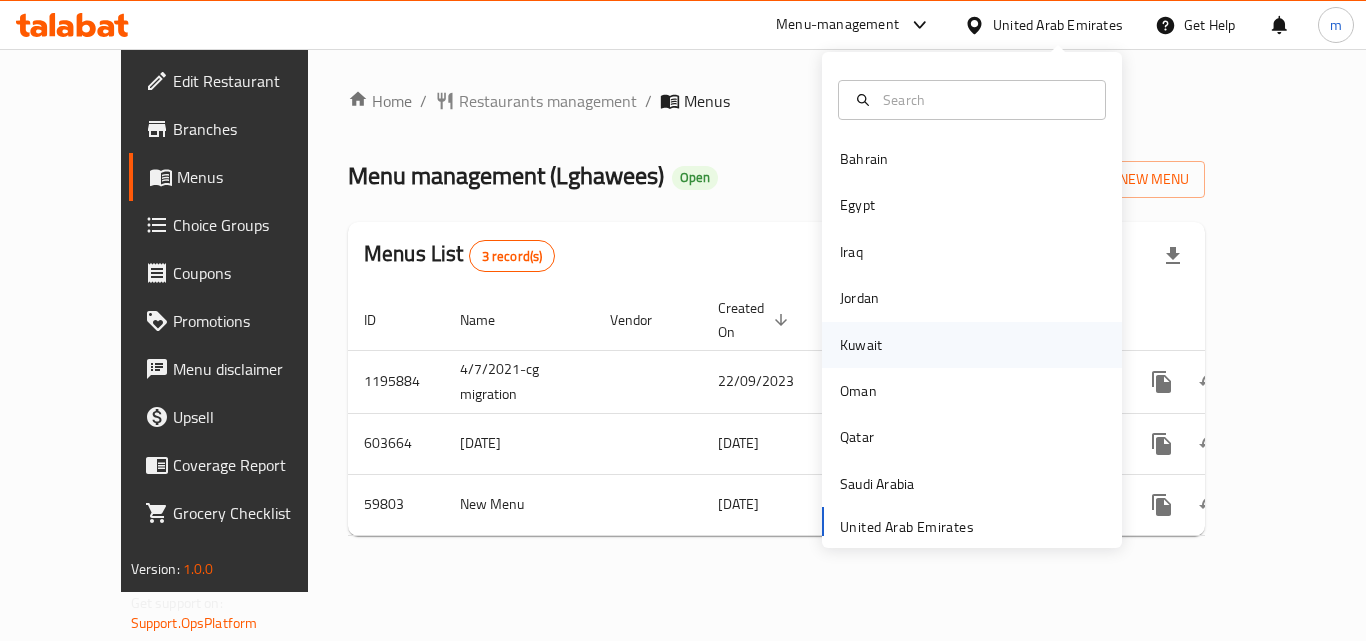 click on "Kuwait" at bounding box center (861, 345) 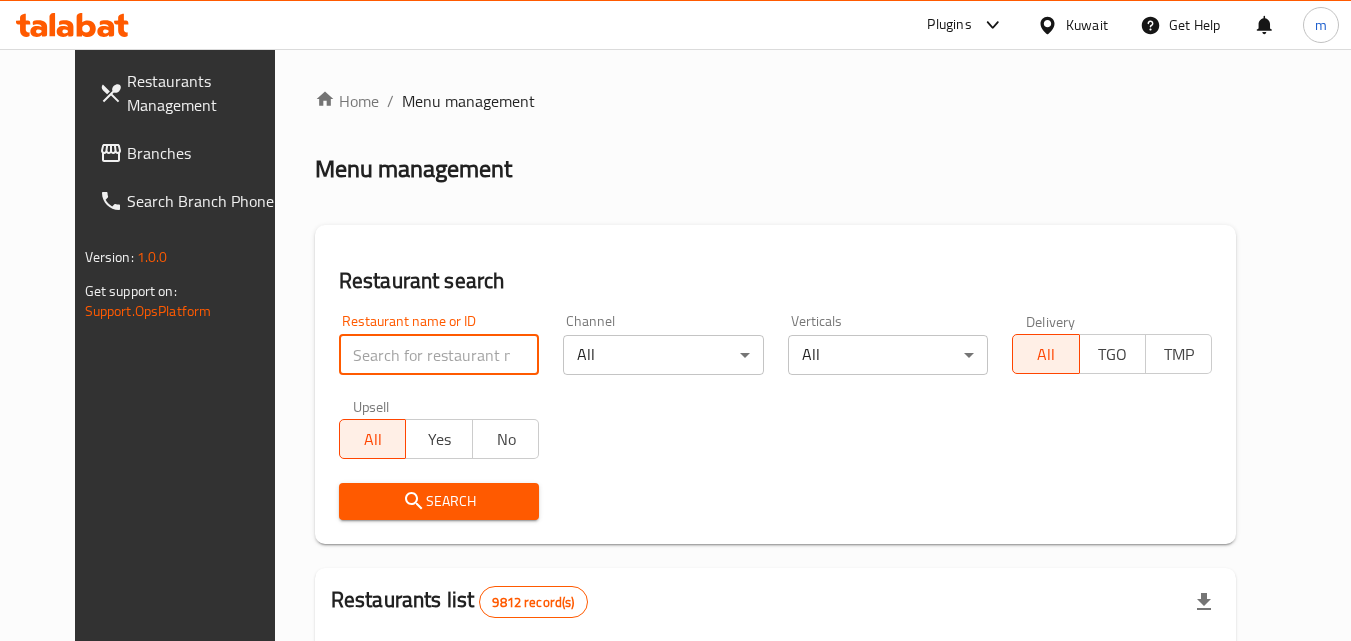 click at bounding box center (439, 355) 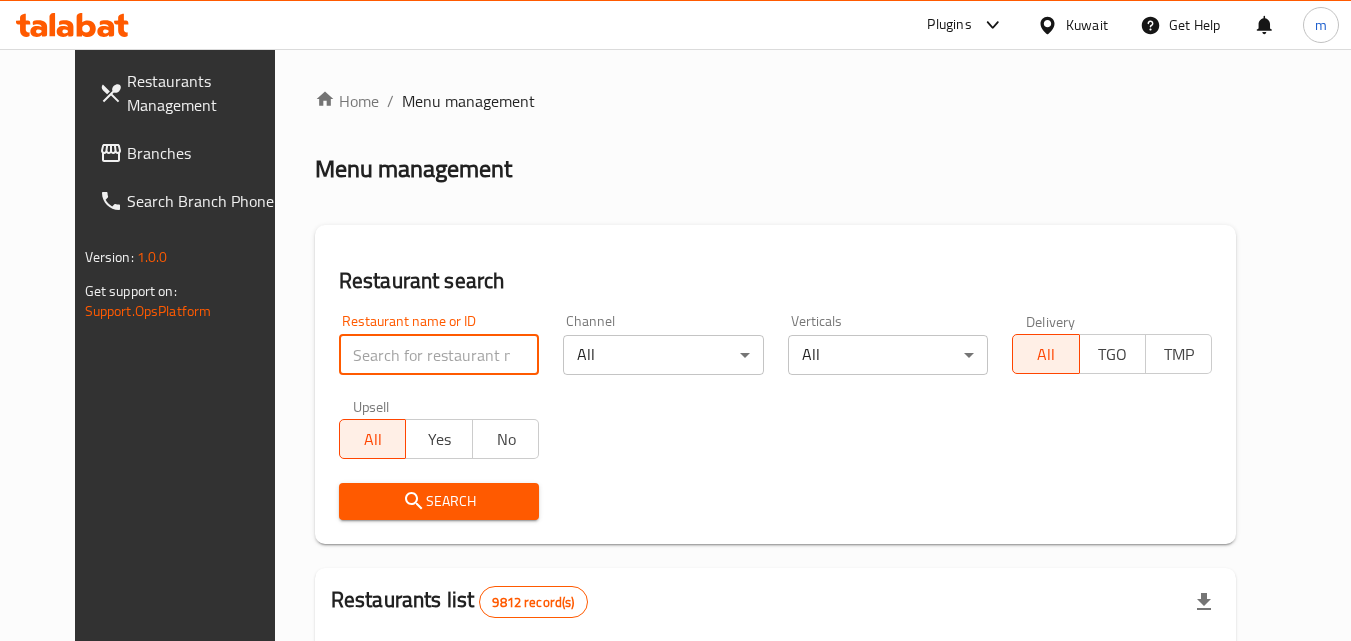 paste on "740329" 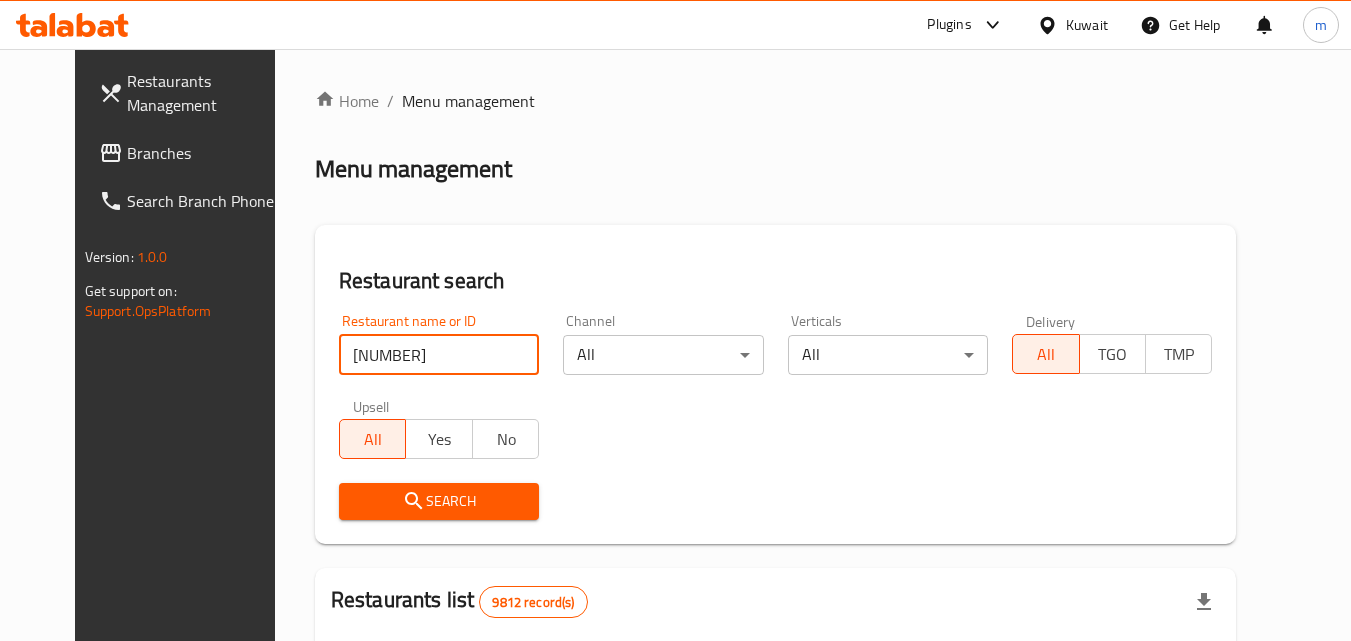 type on "740329" 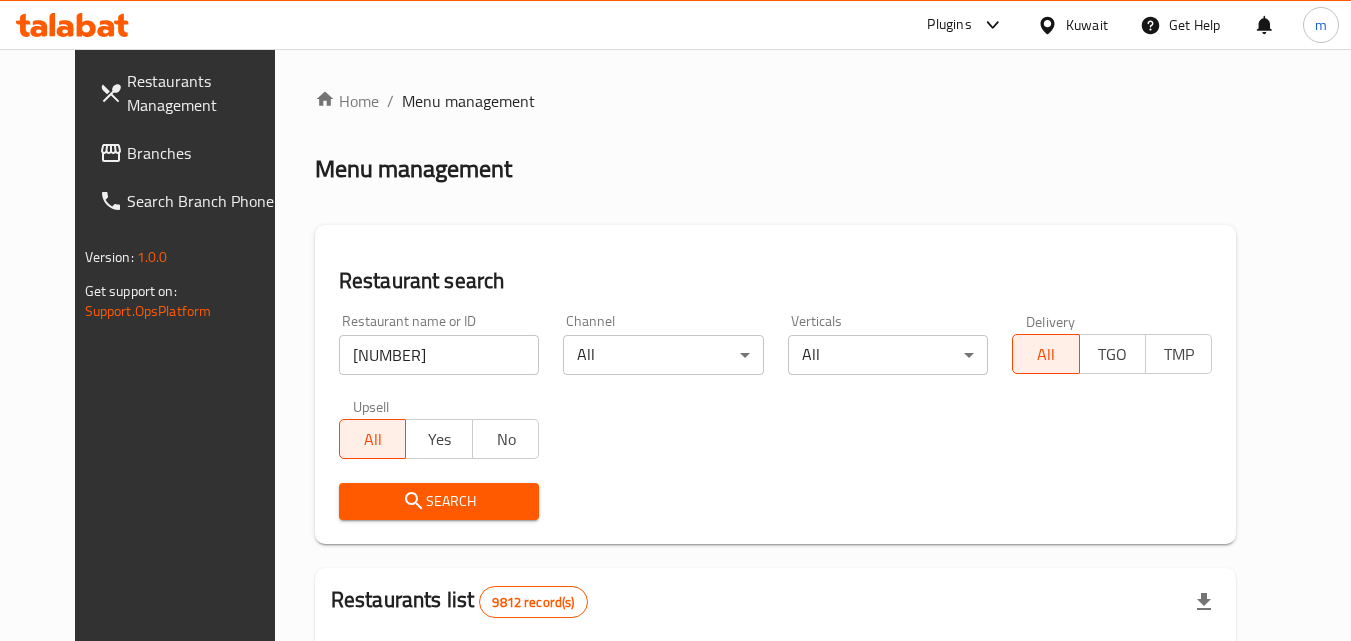 click on "Search" at bounding box center [439, 501] 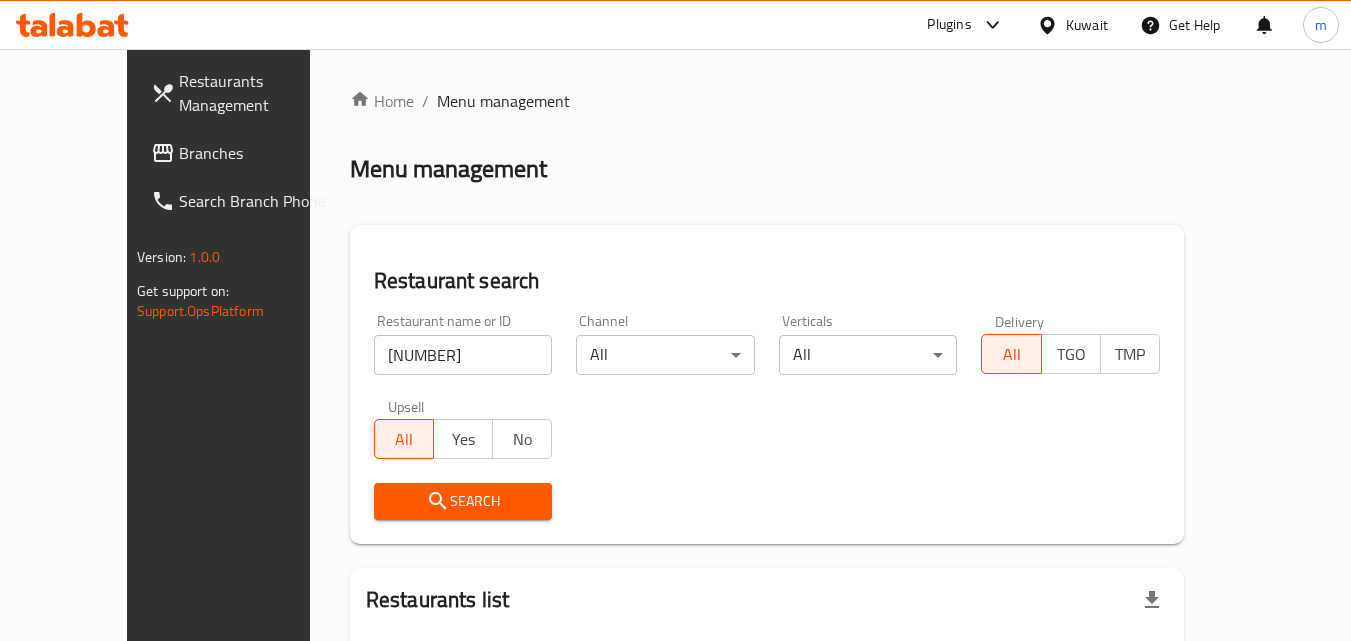 scroll, scrollTop: 176, scrollLeft: 0, axis: vertical 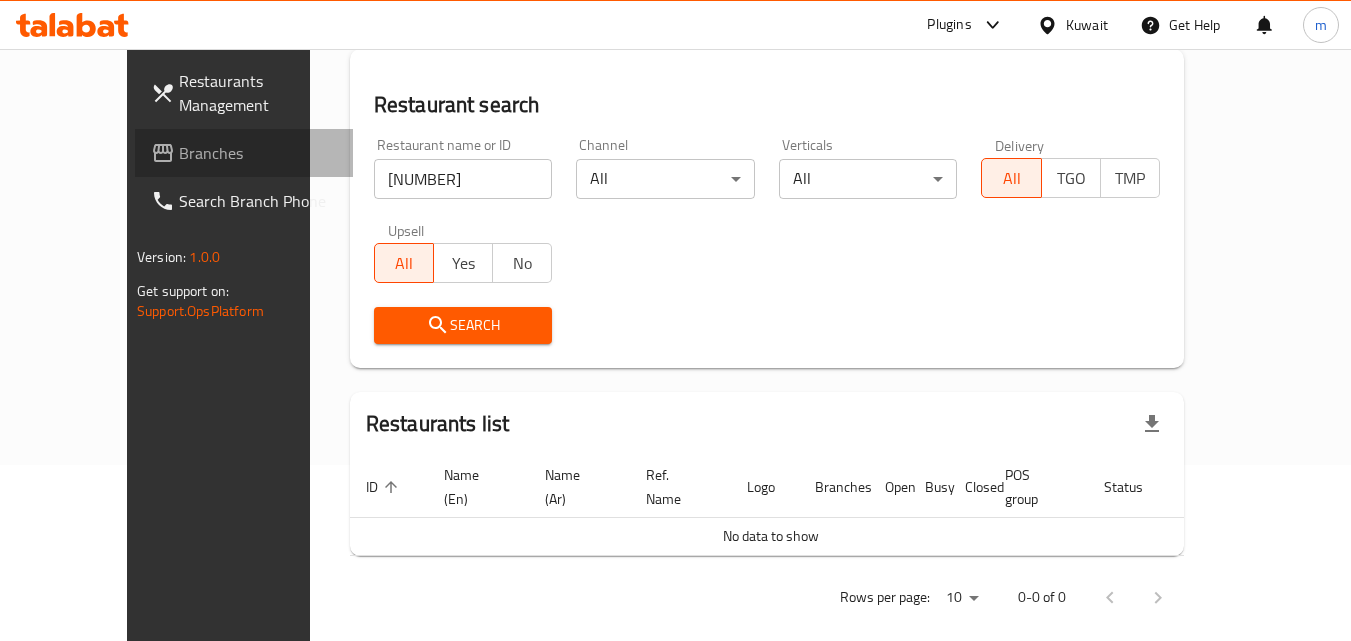 click on "Branches" at bounding box center (258, 153) 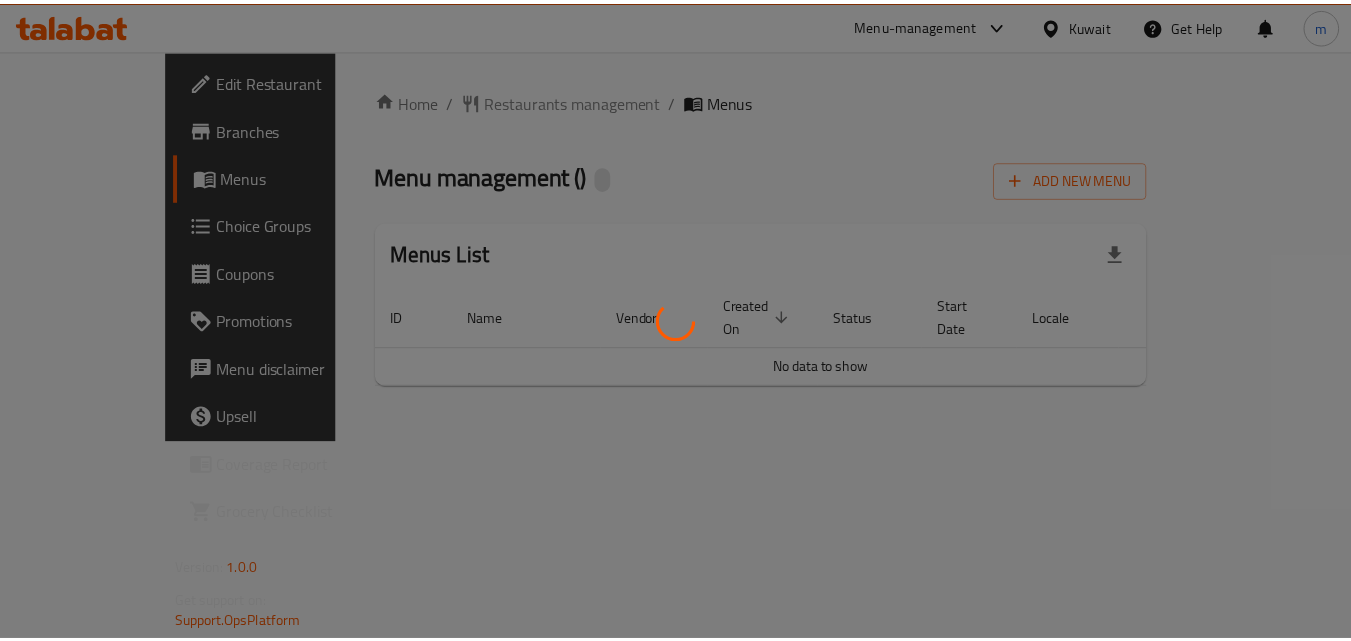 scroll, scrollTop: 0, scrollLeft: 0, axis: both 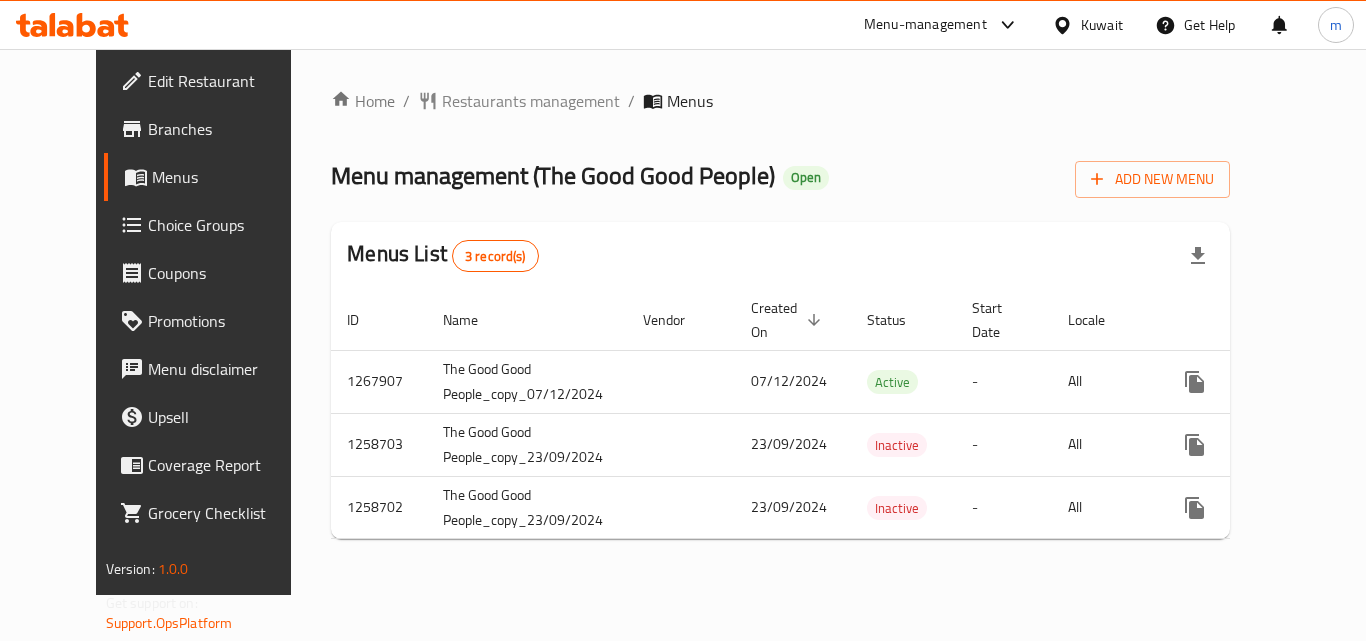 click on "Kuwait" at bounding box center (1102, 25) 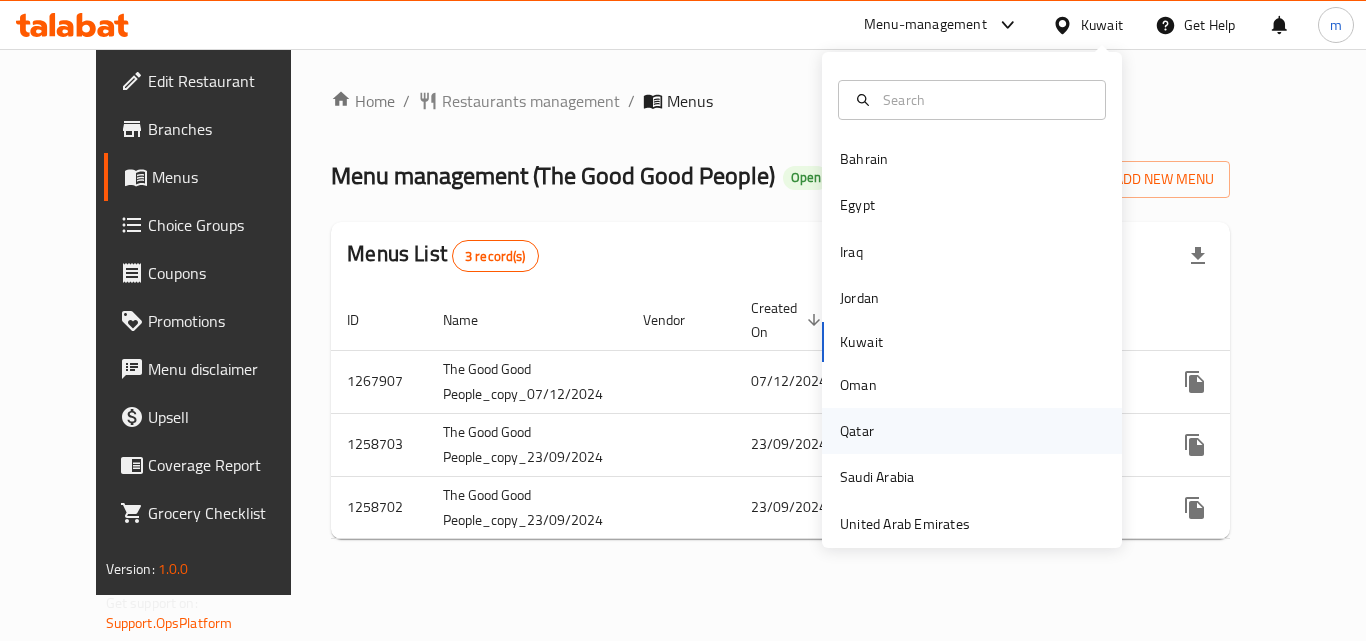 click on "Qatar" at bounding box center (857, 431) 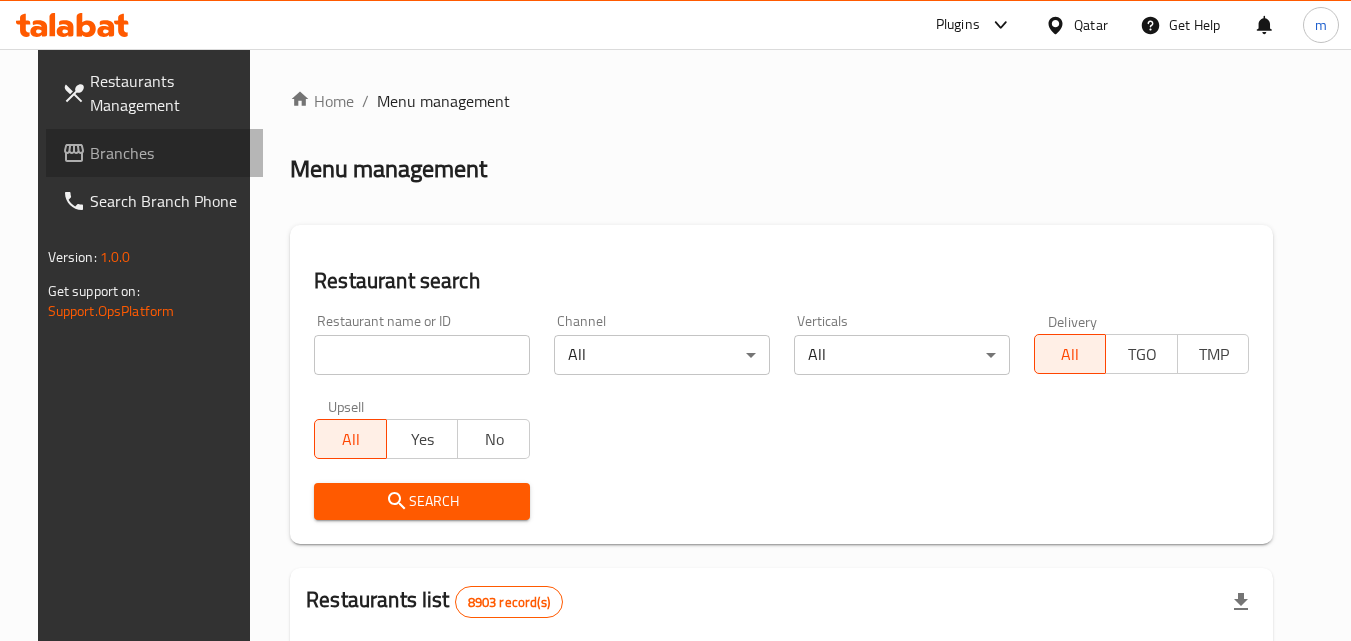 click on "Branches" at bounding box center [155, 153] 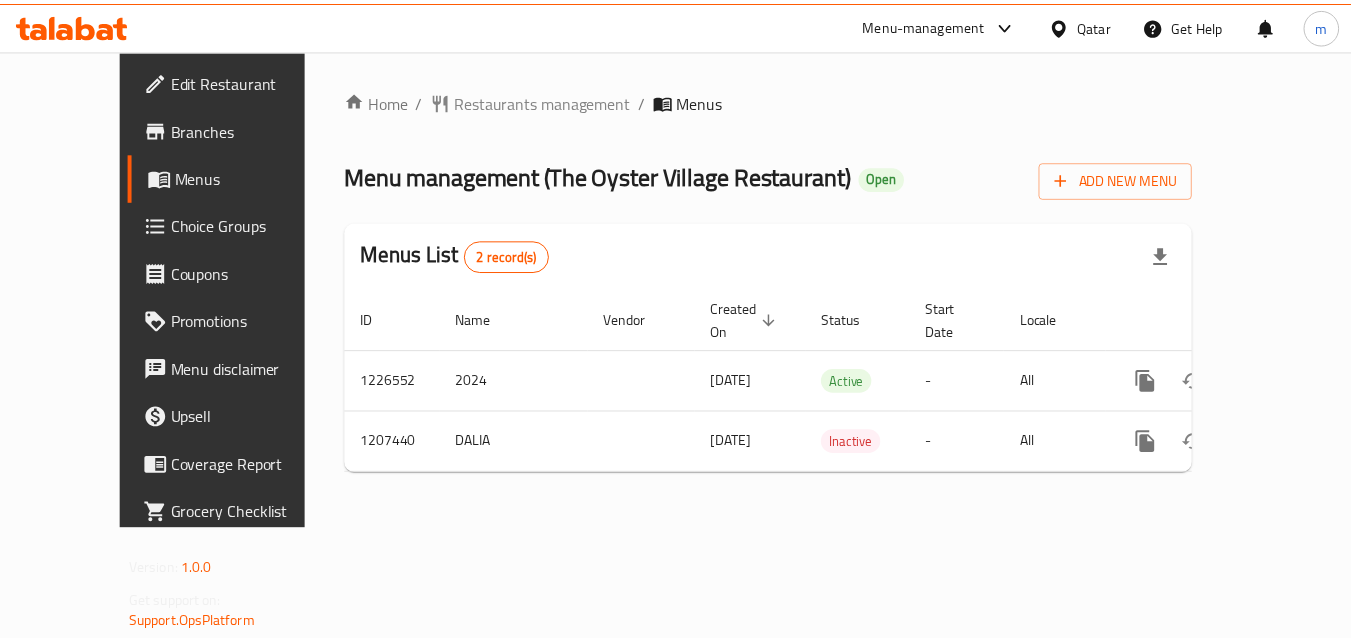 scroll, scrollTop: 0, scrollLeft: 0, axis: both 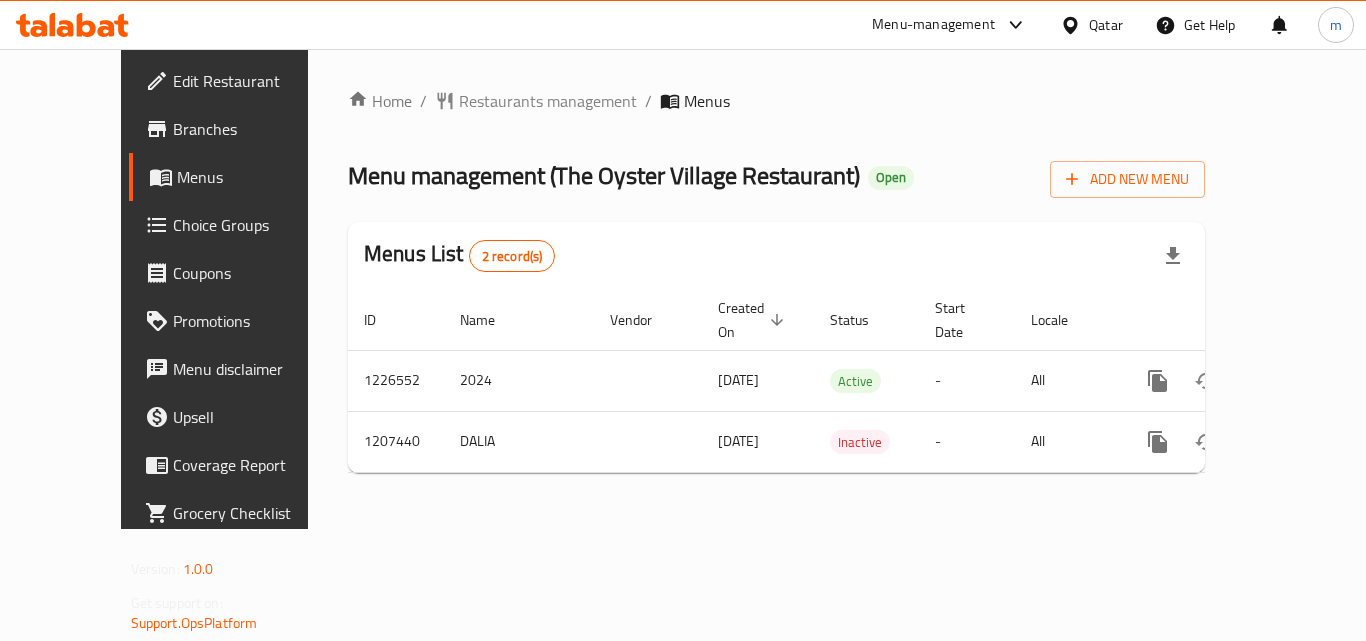 click on "Qatar" at bounding box center [1106, 25] 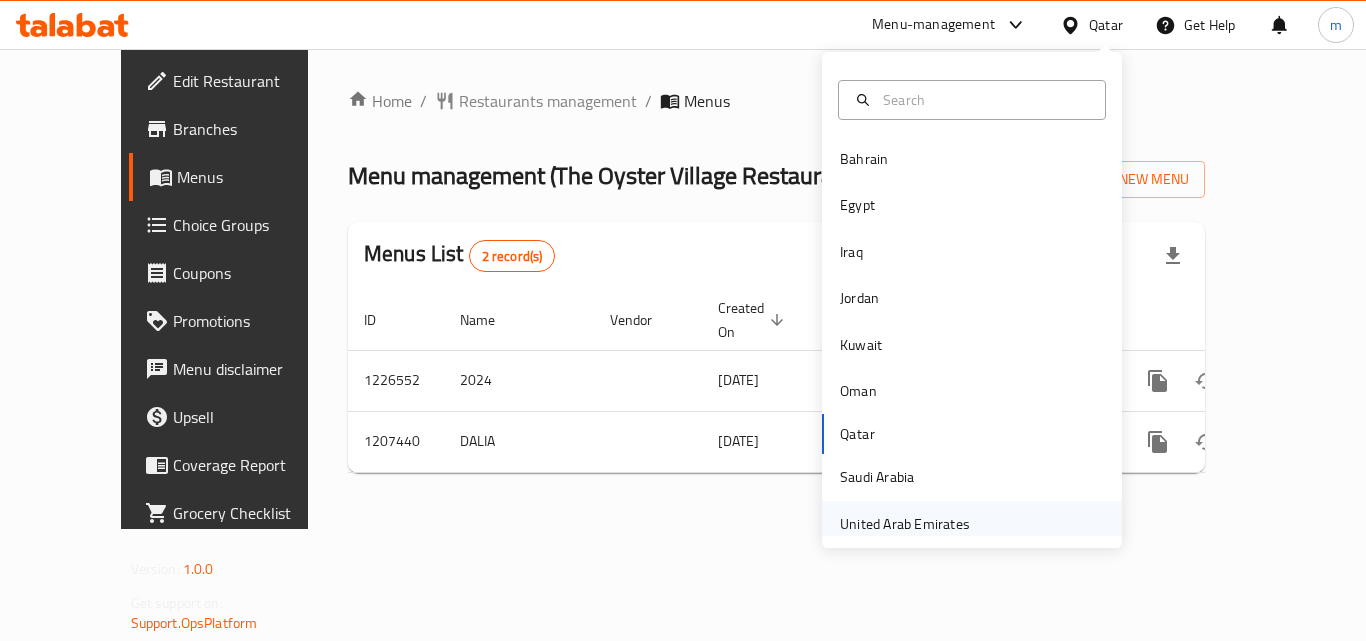 click on "United Arab Emirates" at bounding box center (972, 524) 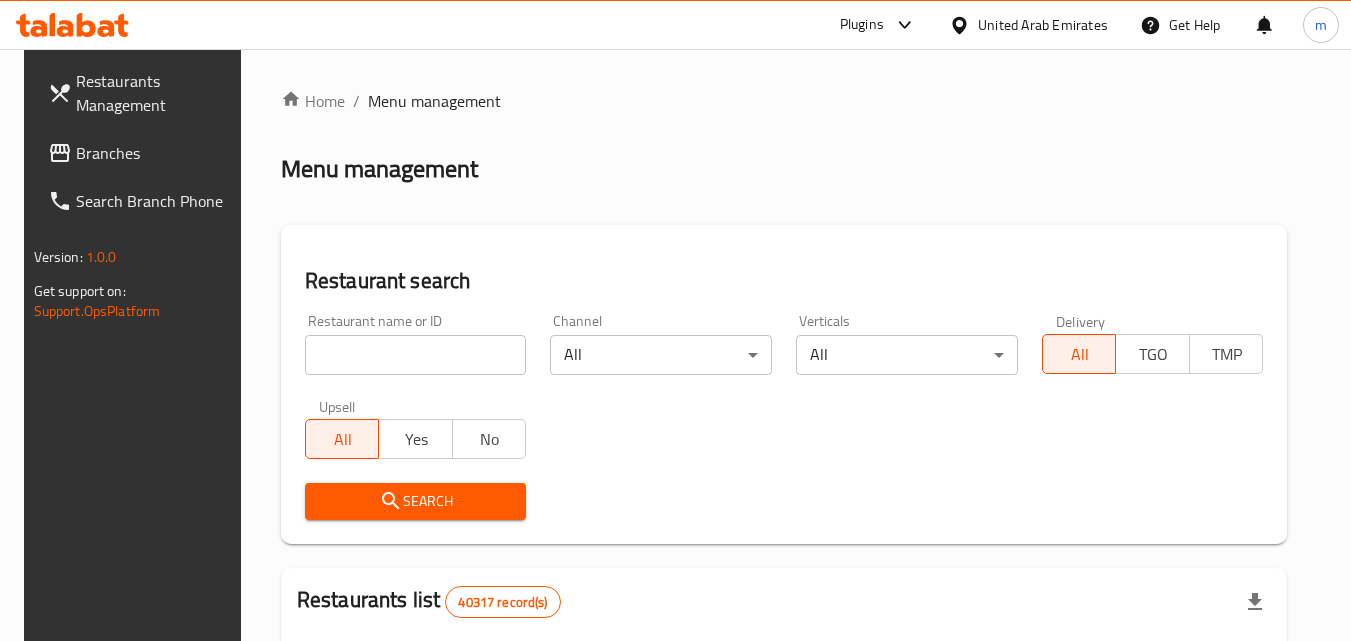 click on "Branches" at bounding box center [155, 153] 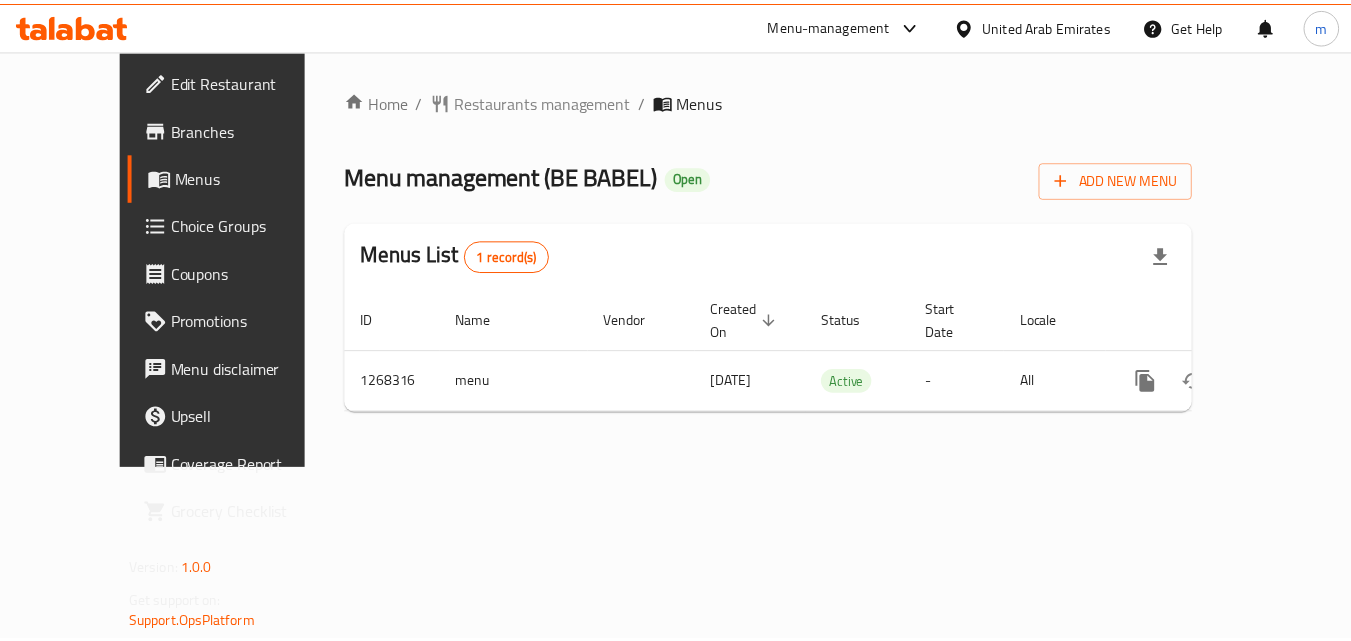 scroll, scrollTop: 0, scrollLeft: 0, axis: both 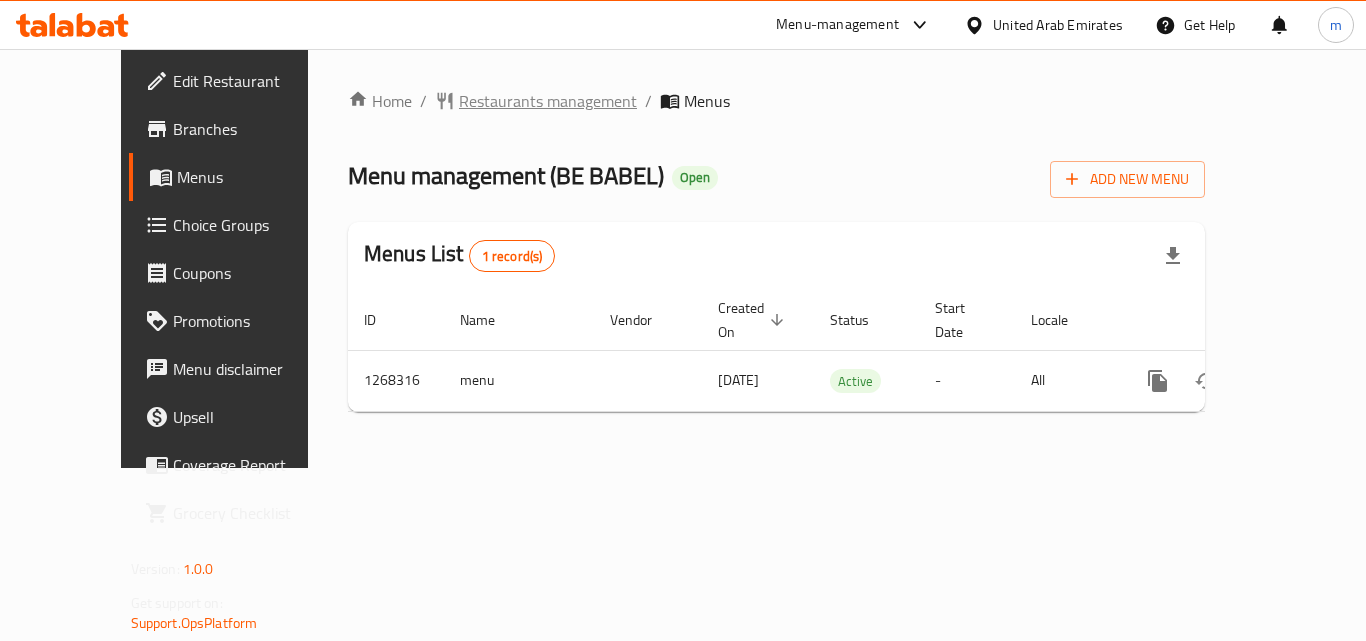 click on "Restaurants management" at bounding box center [548, 101] 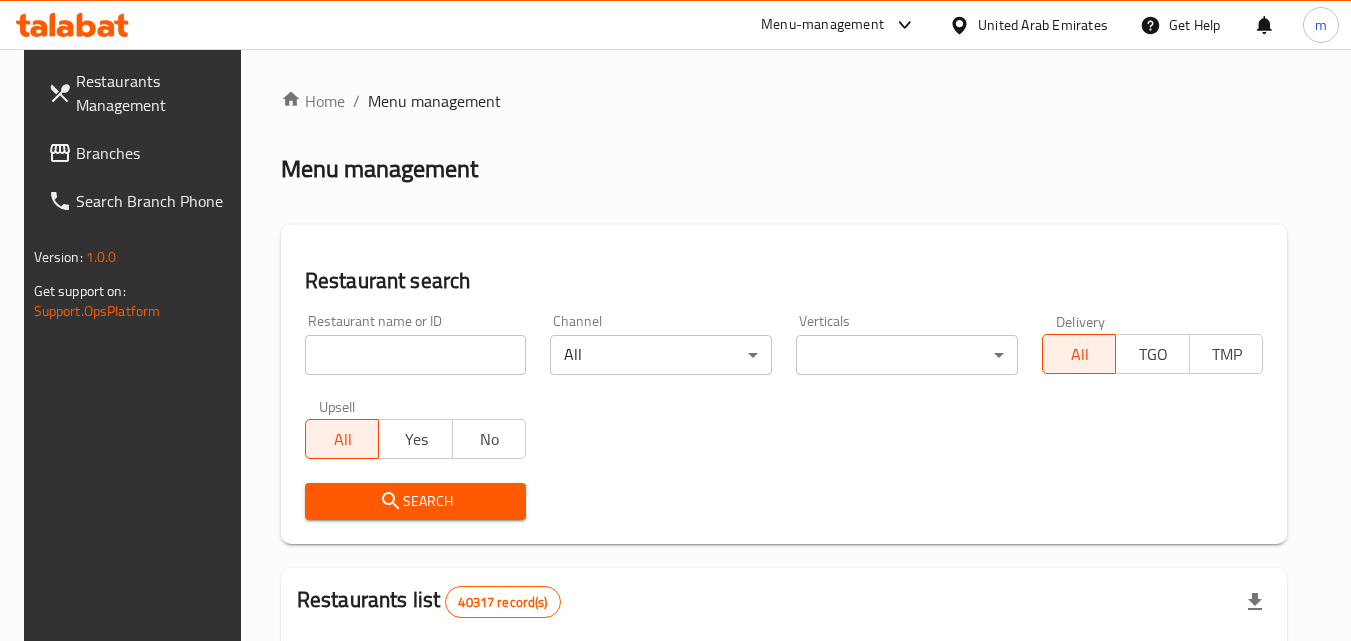 click on "Branches" at bounding box center [155, 153] 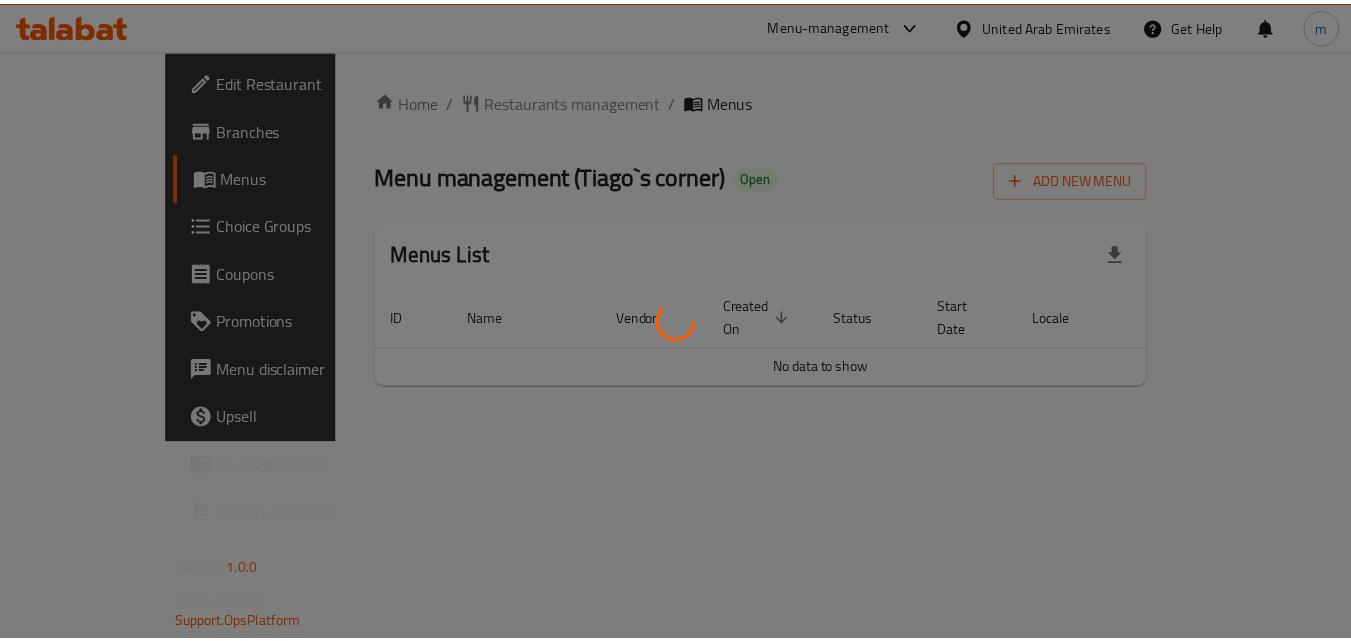 scroll, scrollTop: 0, scrollLeft: 0, axis: both 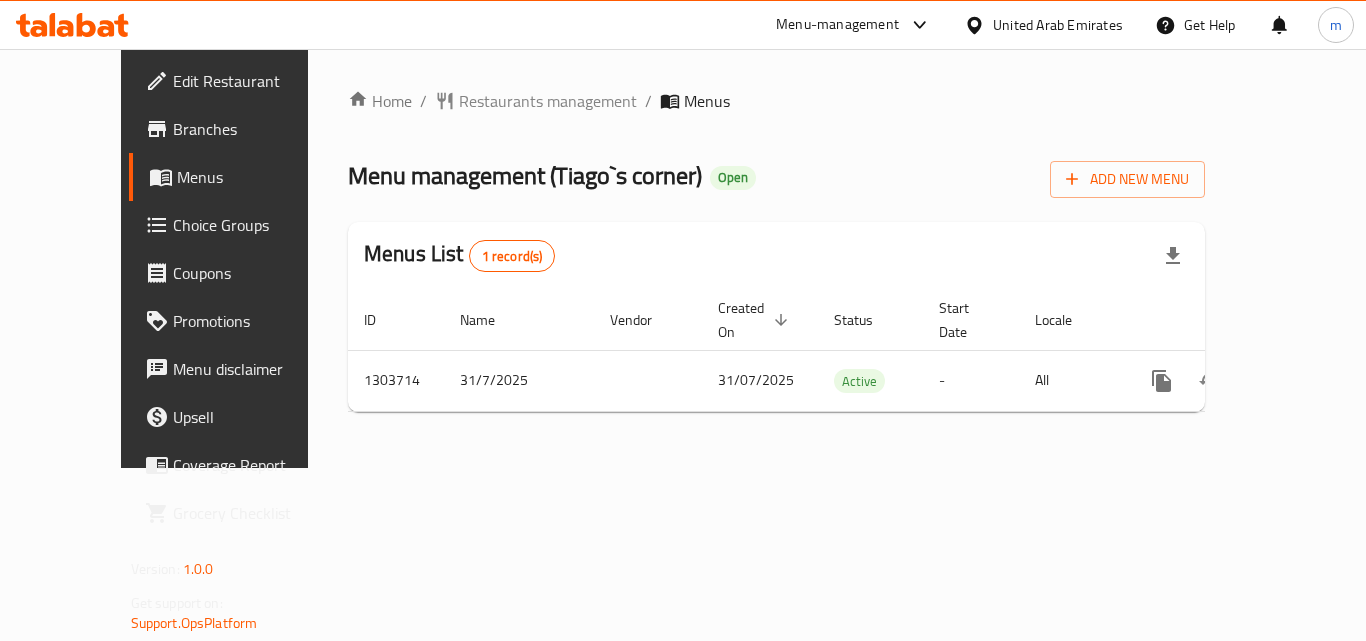 click on "Menu-management" at bounding box center (837, 25) 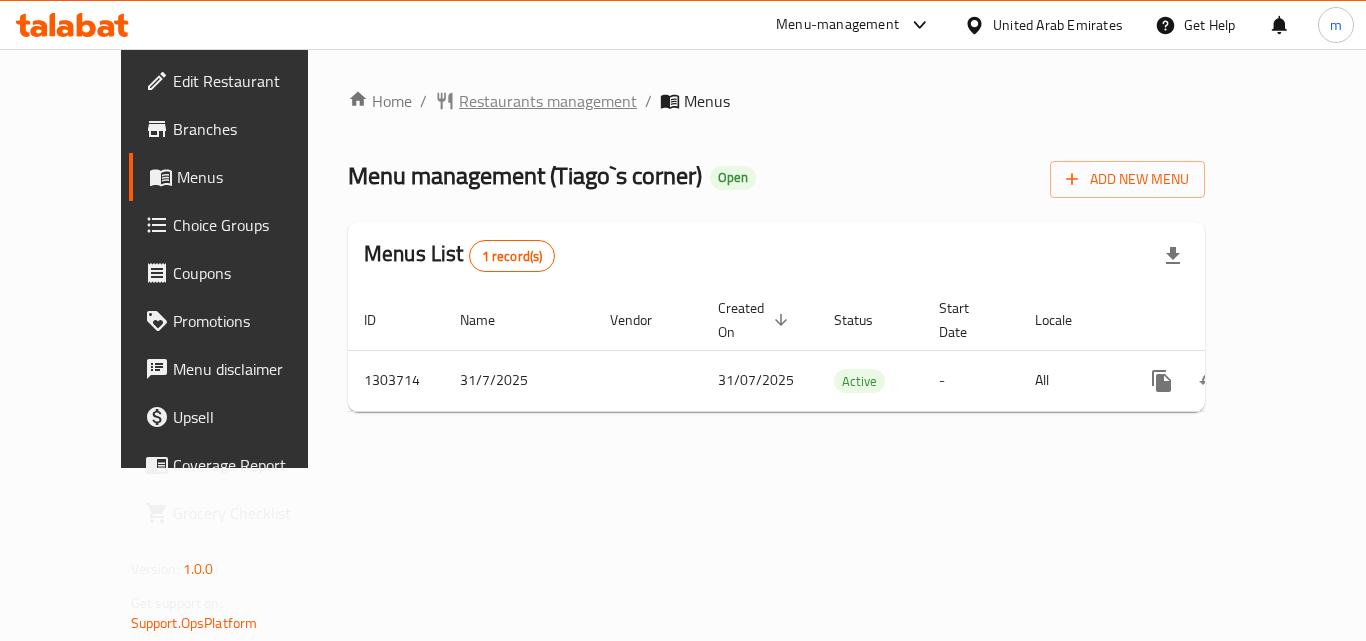 click on "Restaurants management" at bounding box center [548, 101] 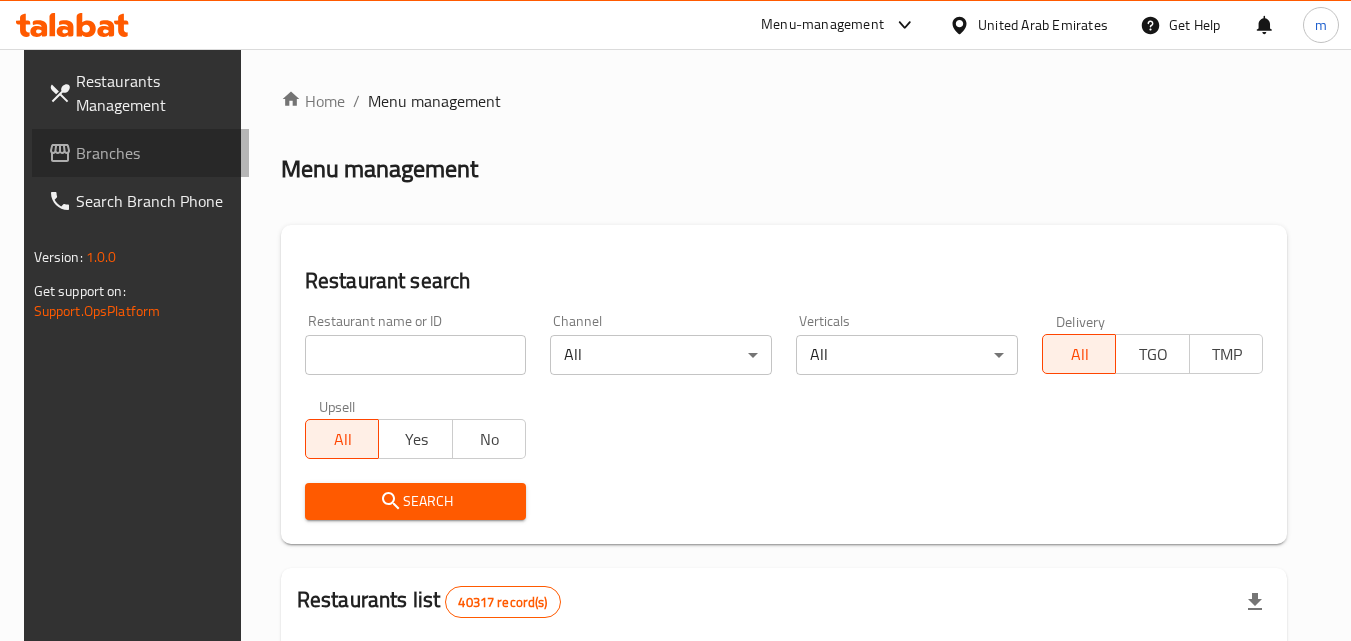 click on "Branches" at bounding box center (141, 153) 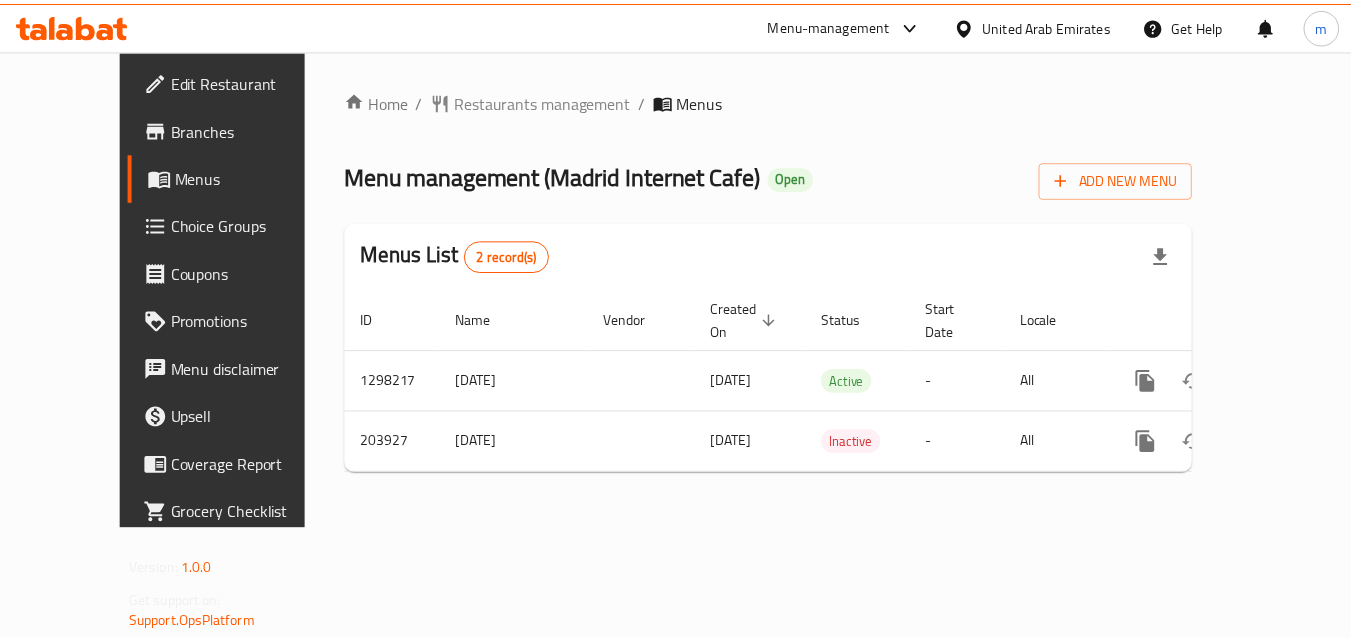 scroll, scrollTop: 0, scrollLeft: 0, axis: both 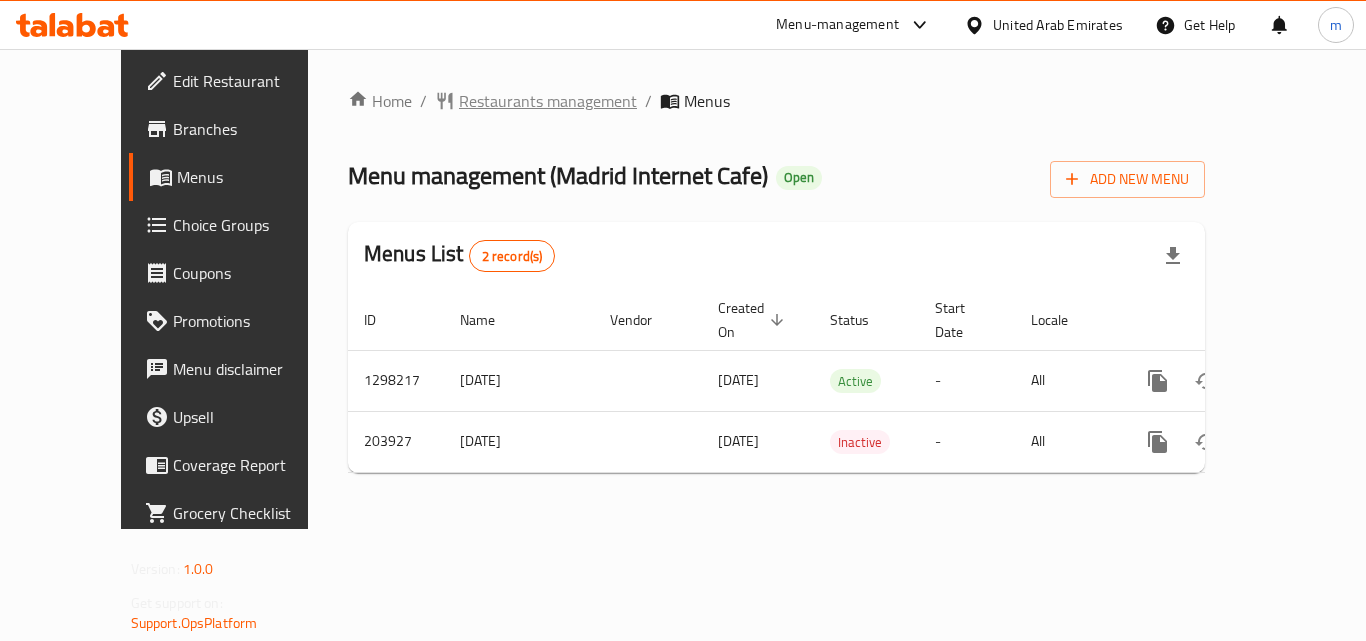 click on "Restaurants management" at bounding box center (548, 101) 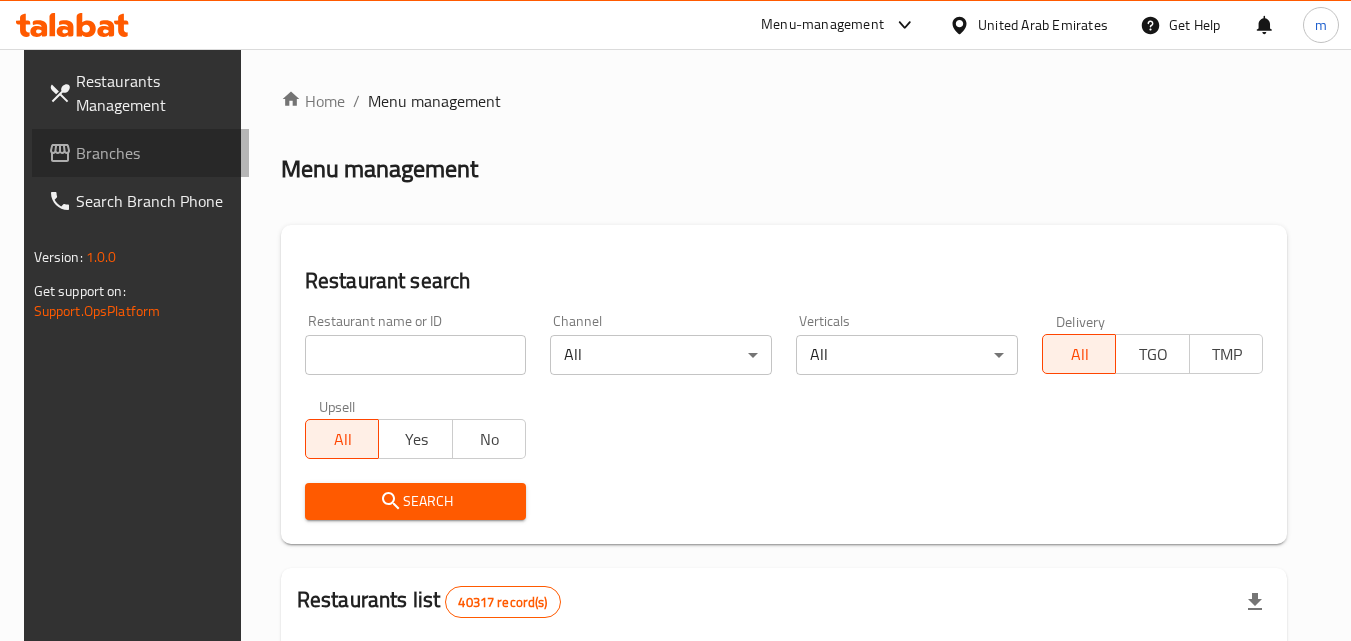 click on "Branches" at bounding box center (155, 153) 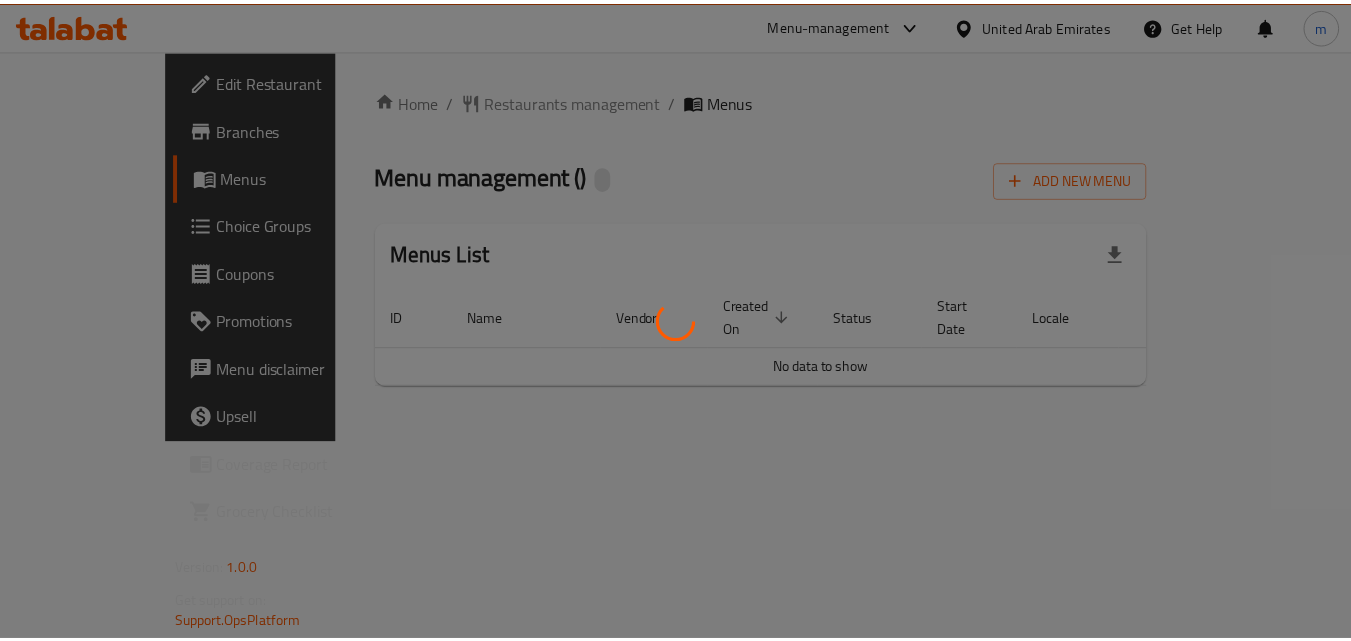 scroll, scrollTop: 0, scrollLeft: 0, axis: both 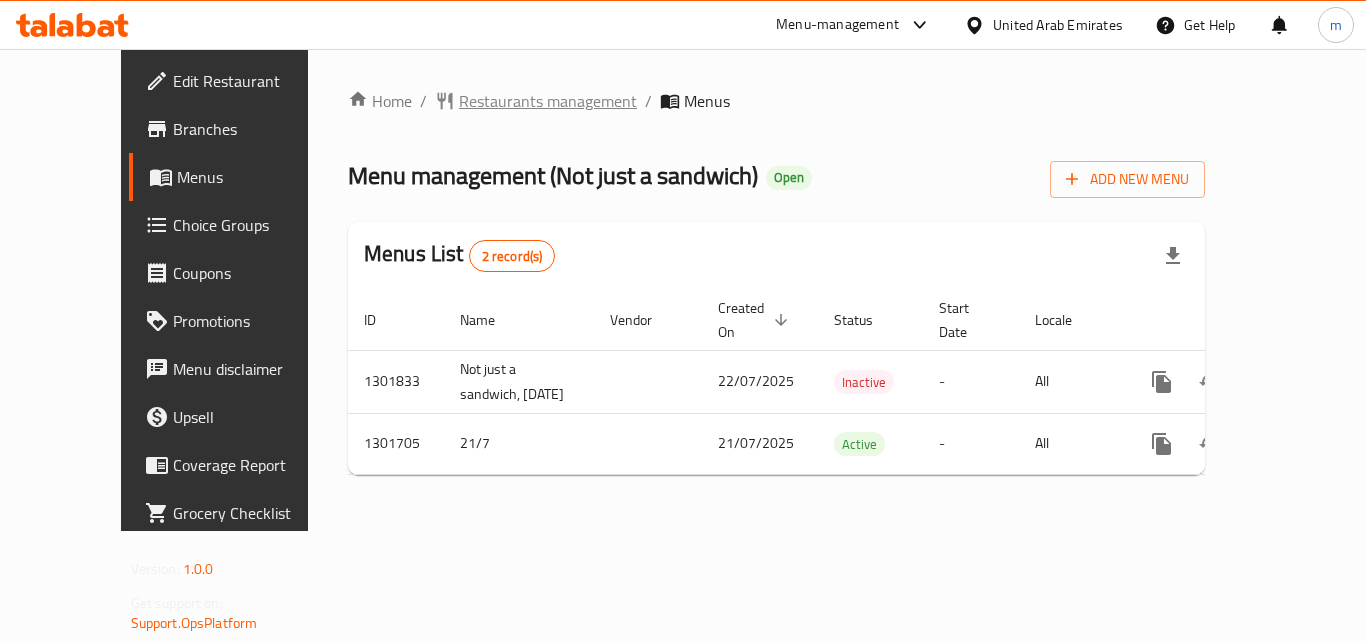click on "Restaurants management" at bounding box center [548, 101] 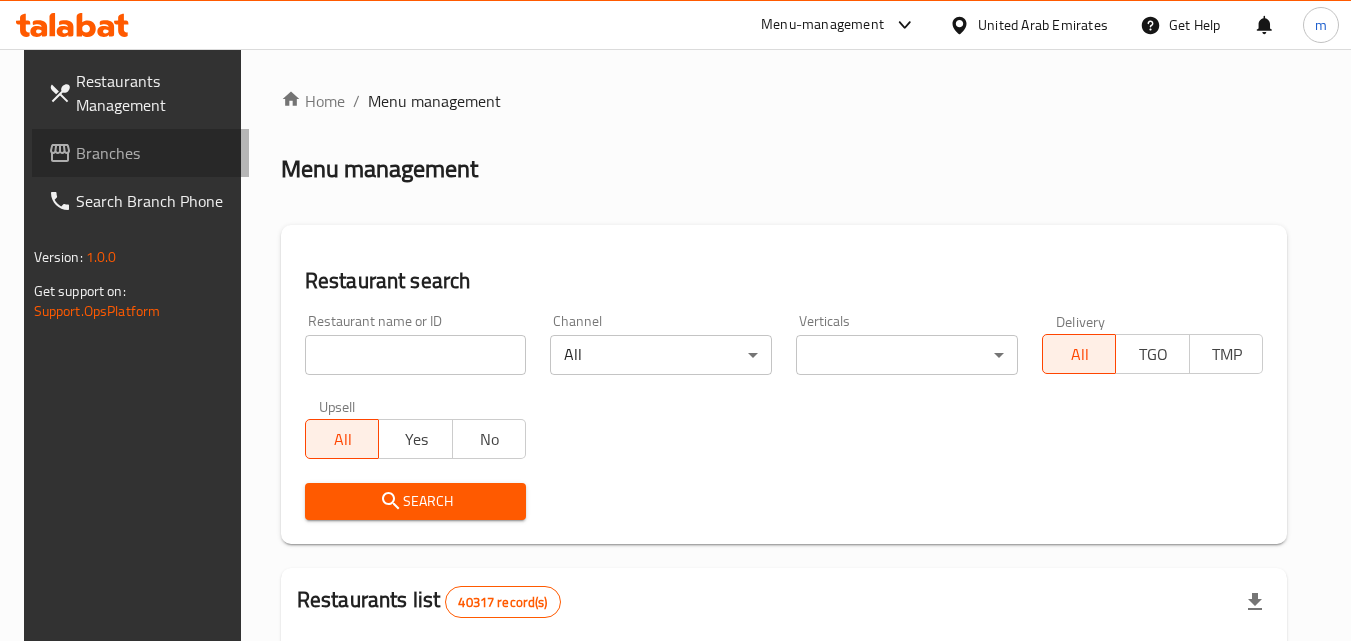 click on "Branches" at bounding box center (155, 153) 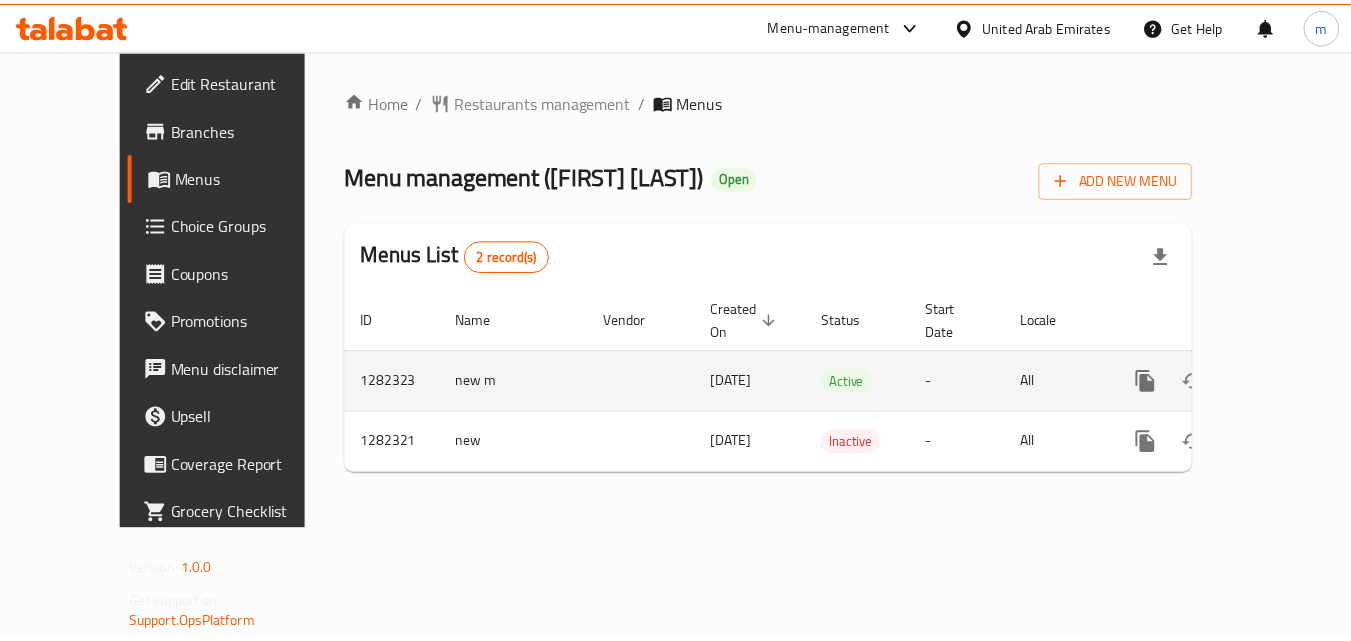 scroll, scrollTop: 0, scrollLeft: 0, axis: both 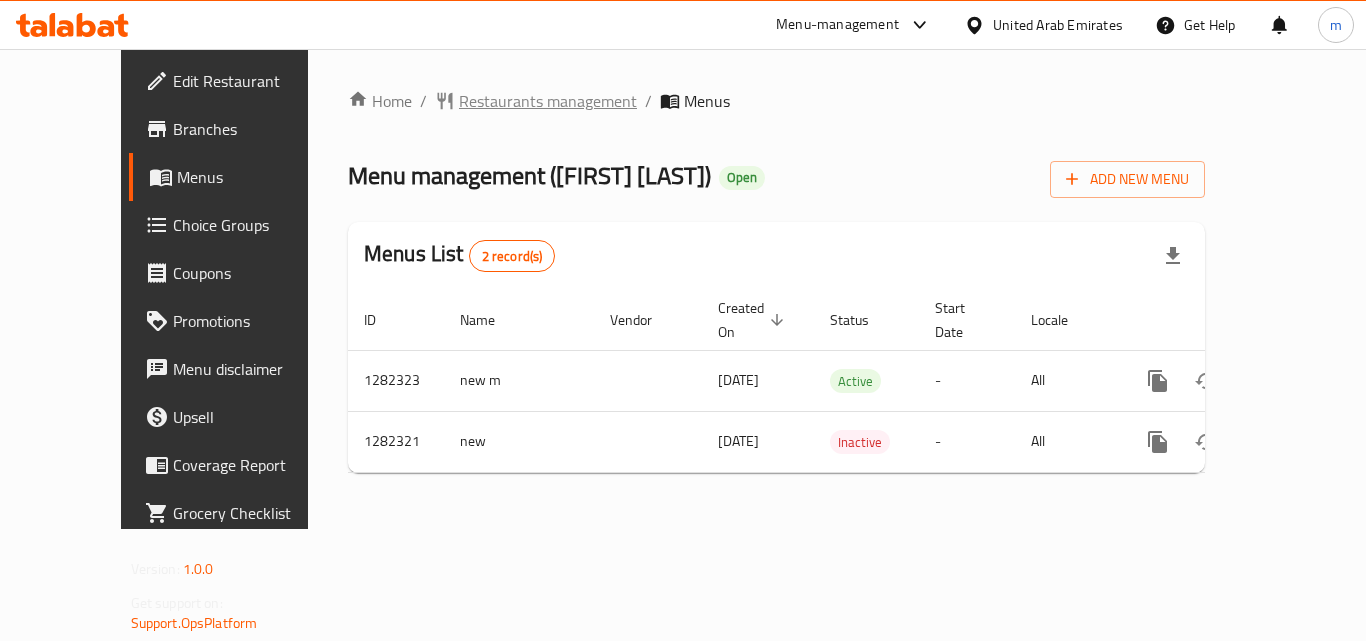 click on "Restaurants management" at bounding box center (548, 101) 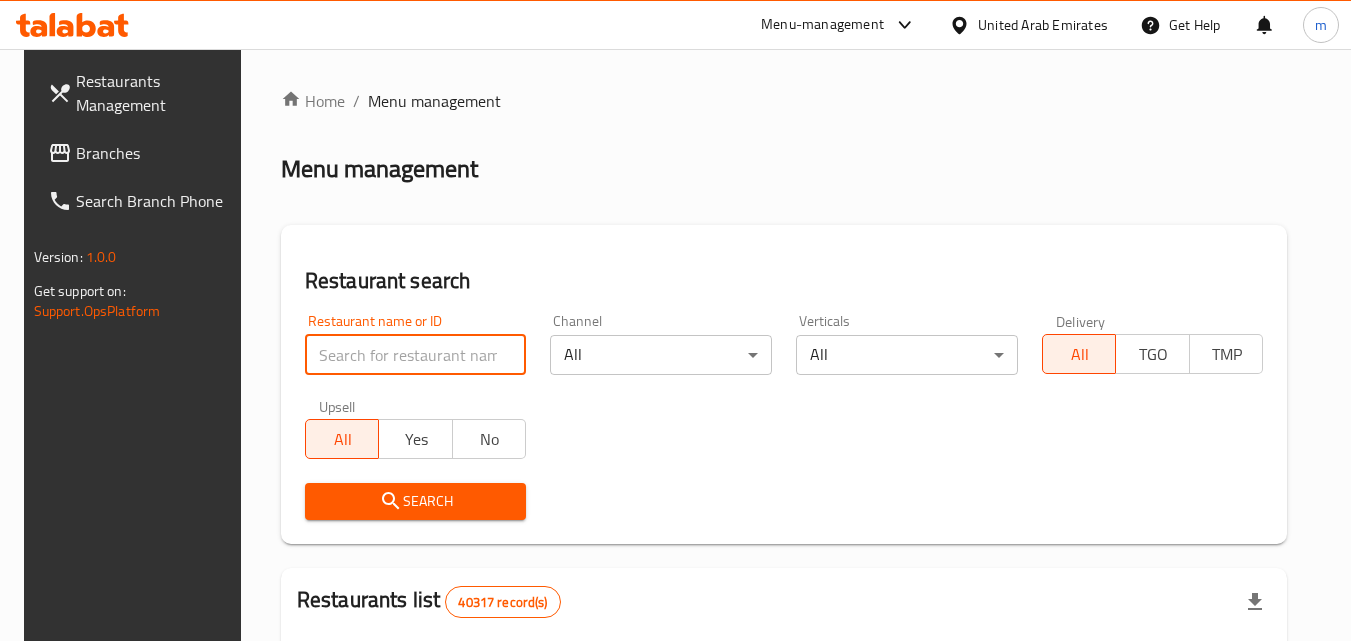 click at bounding box center (416, 355) 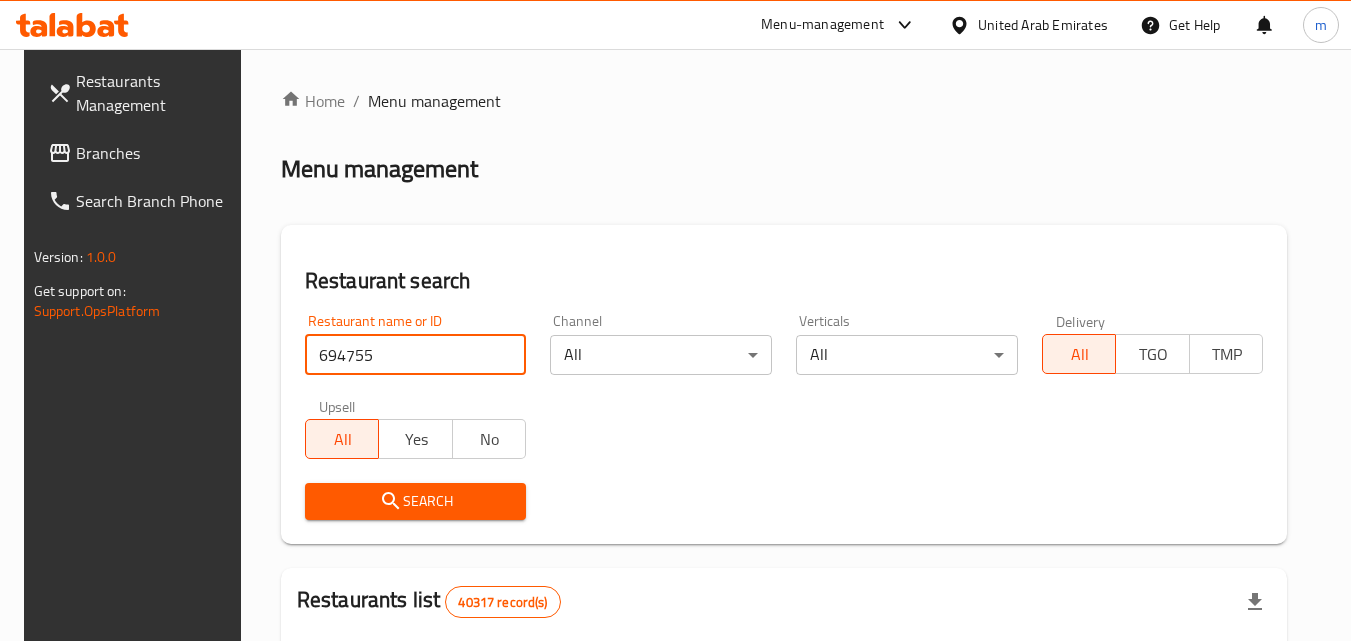 type on "694755" 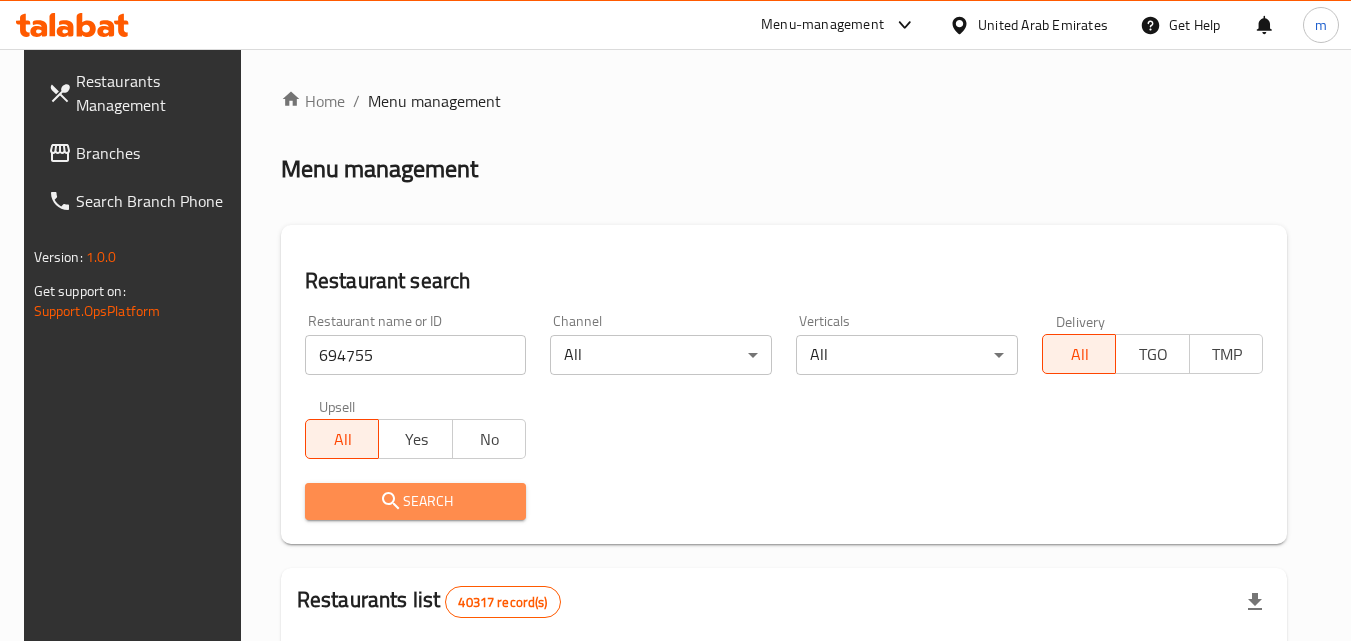 click on "Search" at bounding box center (416, 501) 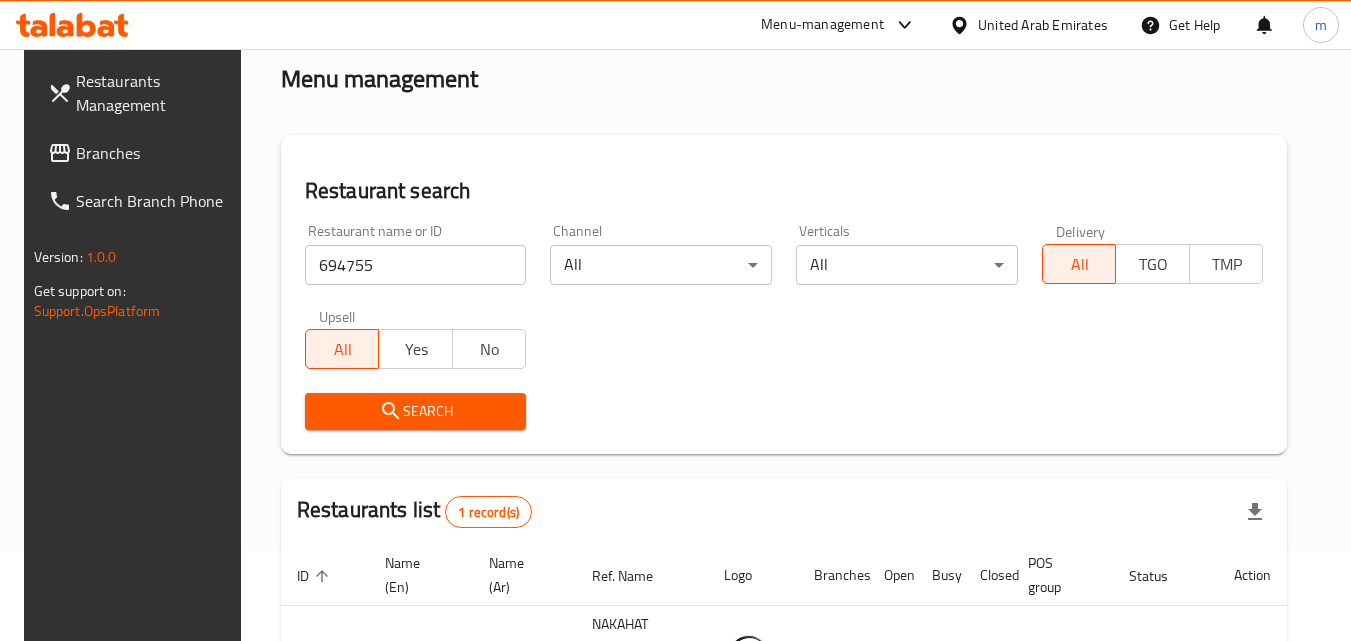 scroll, scrollTop: 251, scrollLeft: 0, axis: vertical 